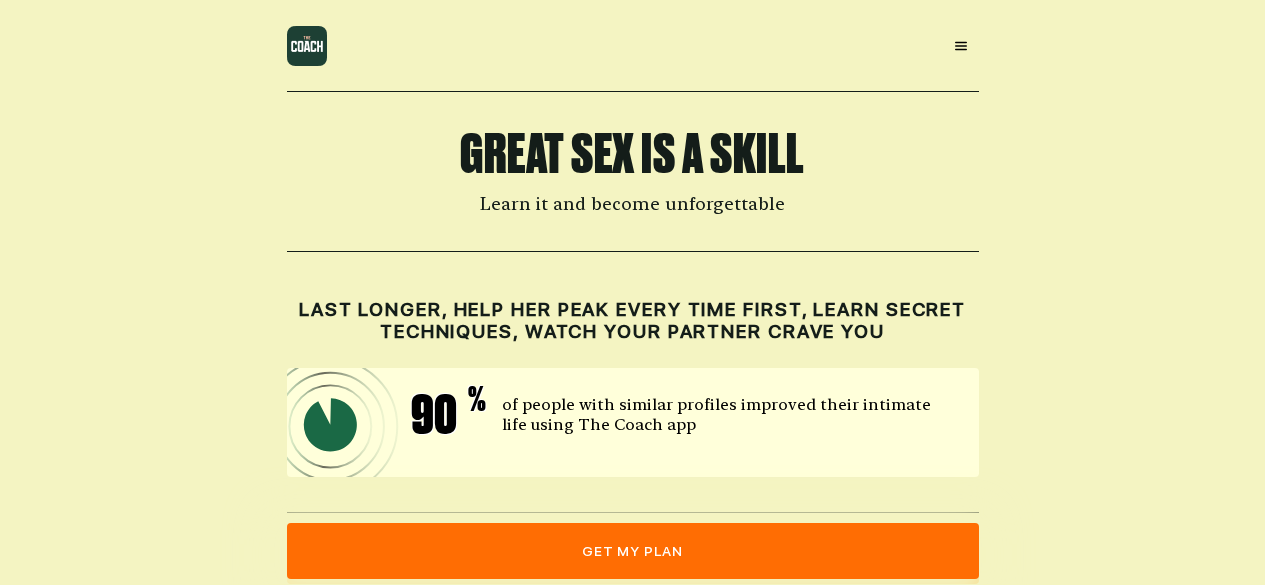 scroll, scrollTop: 0, scrollLeft: 0, axis: both 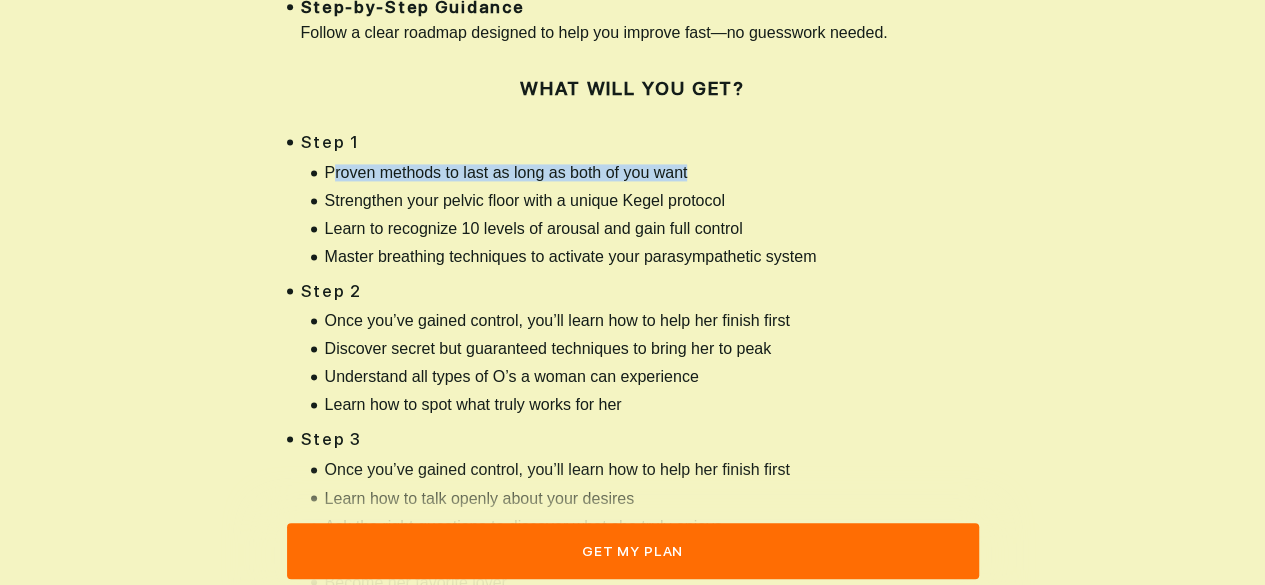 drag, startPoint x: 335, startPoint y: 187, endPoint x: 726, endPoint y: 191, distance: 391.02045 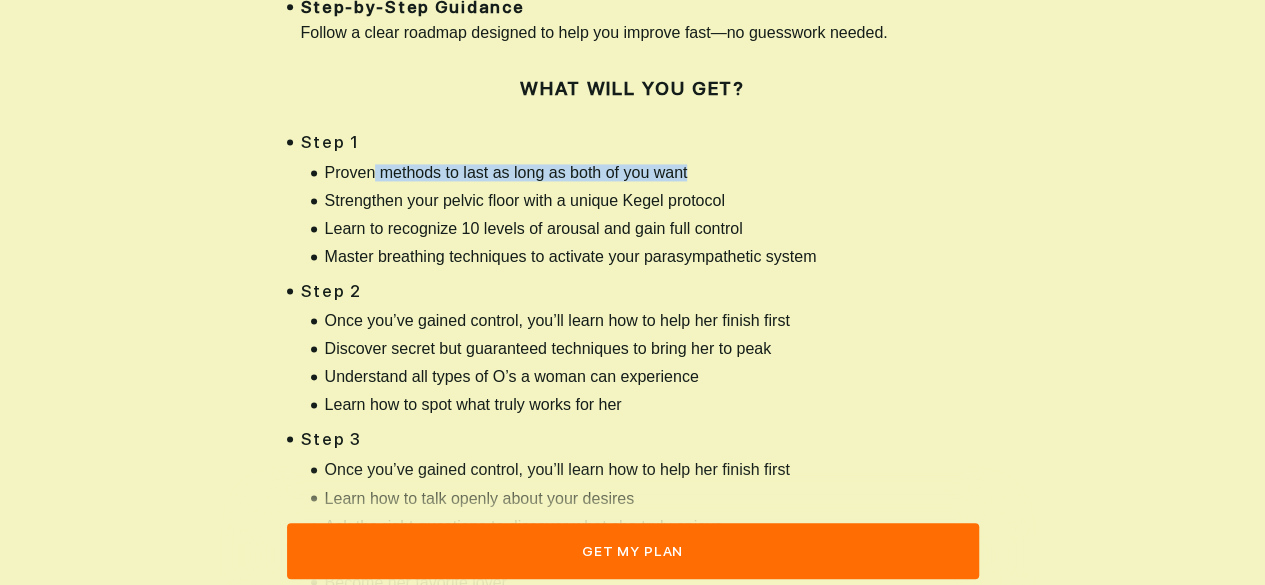 drag, startPoint x: 376, startPoint y: 185, endPoint x: 722, endPoint y: 185, distance: 346 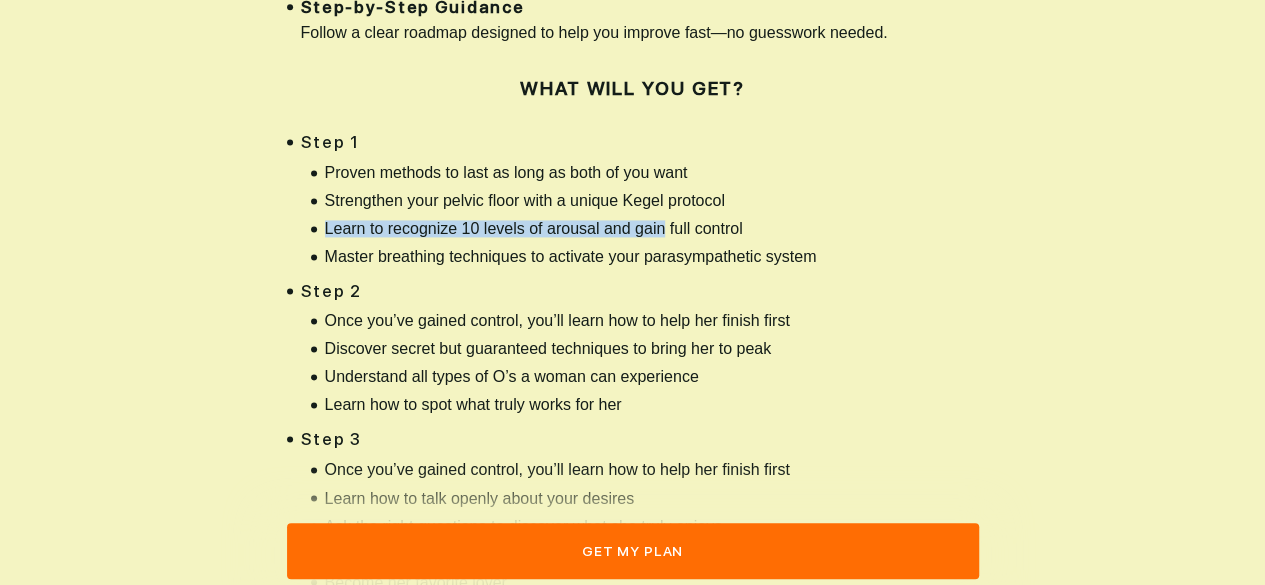 drag, startPoint x: 312, startPoint y: 220, endPoint x: 664, endPoint y: 224, distance: 352.02274 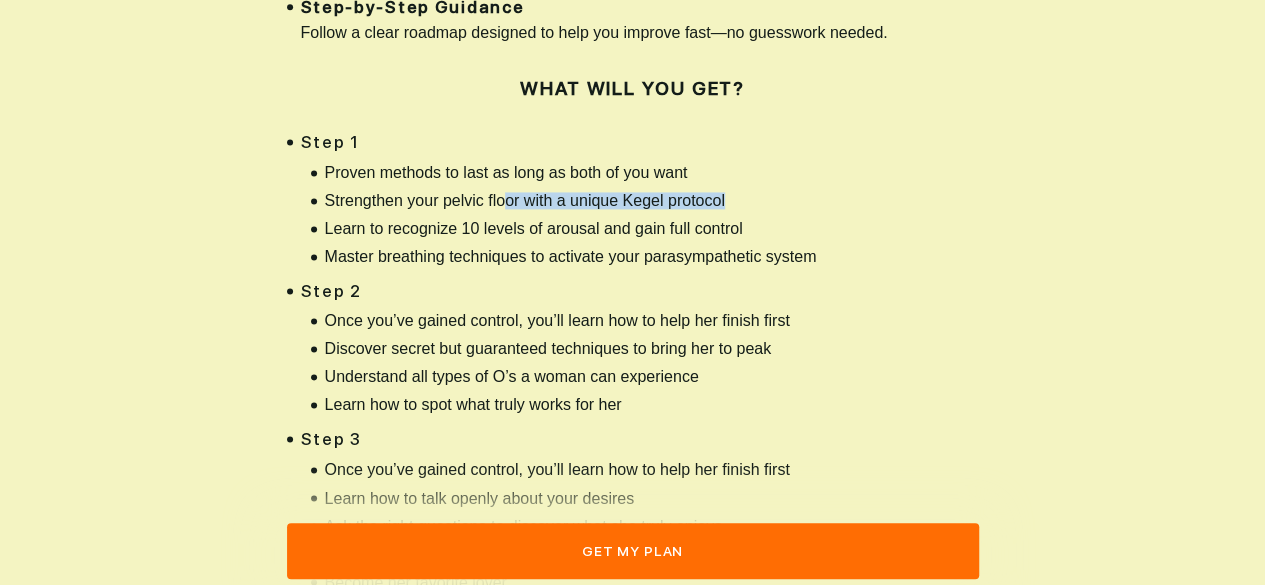 drag, startPoint x: 524, startPoint y: 215, endPoint x: 781, endPoint y: 214, distance: 257.00195 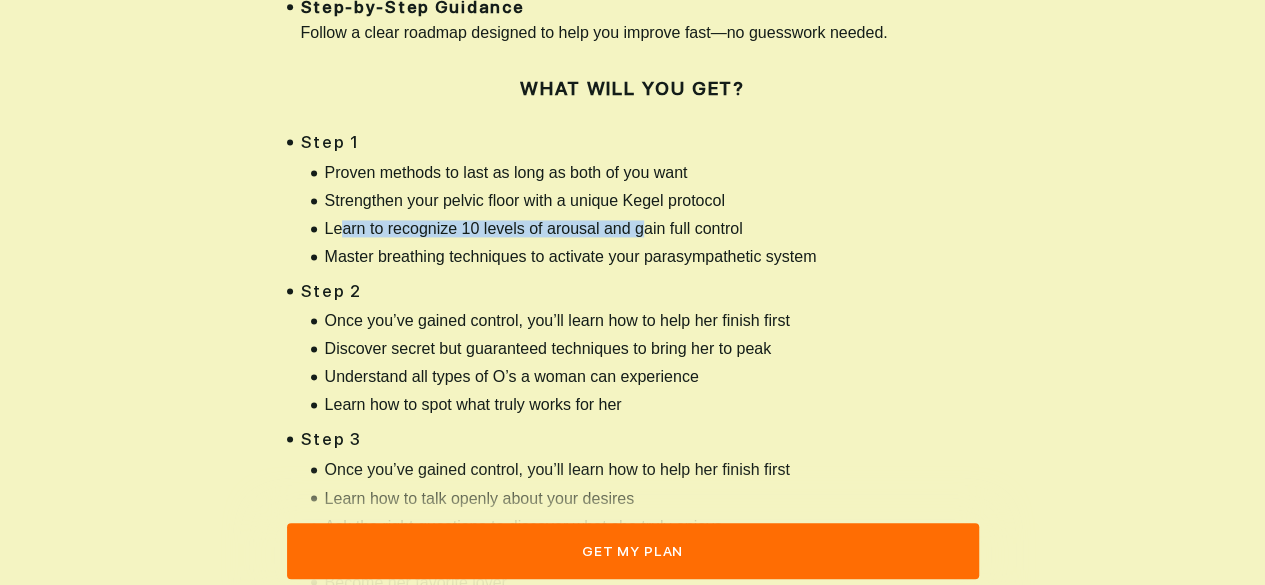 click on "Learn to recognize 10 levels of arousal and gain full control" at bounding box center [534, 229] 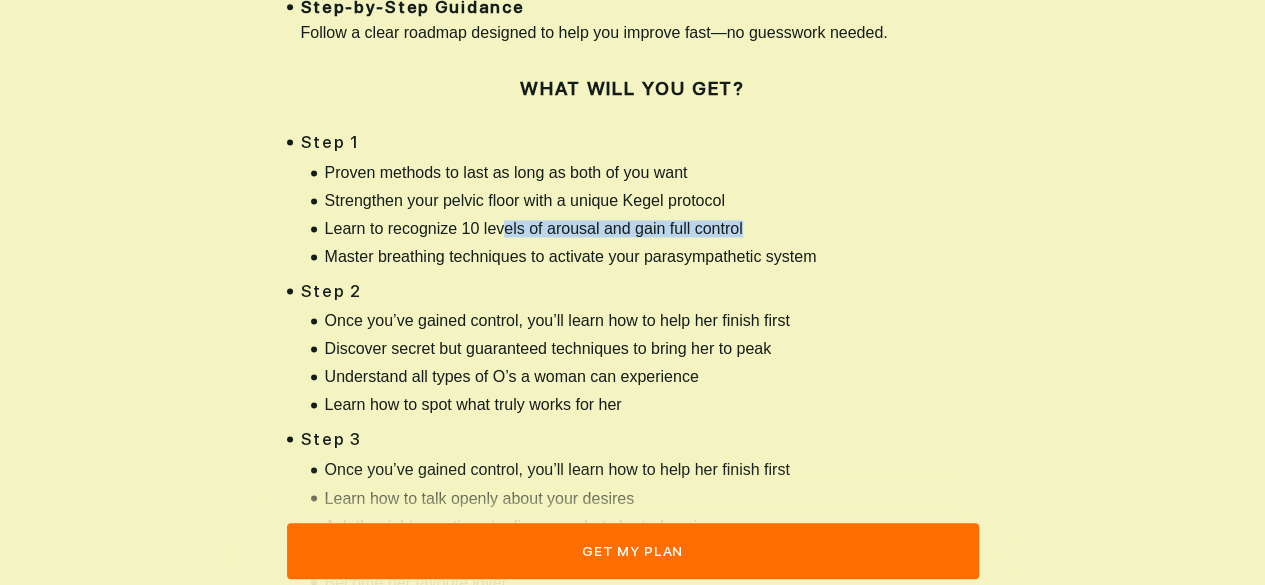 drag, startPoint x: 502, startPoint y: 245, endPoint x: 762, endPoint y: 245, distance: 260 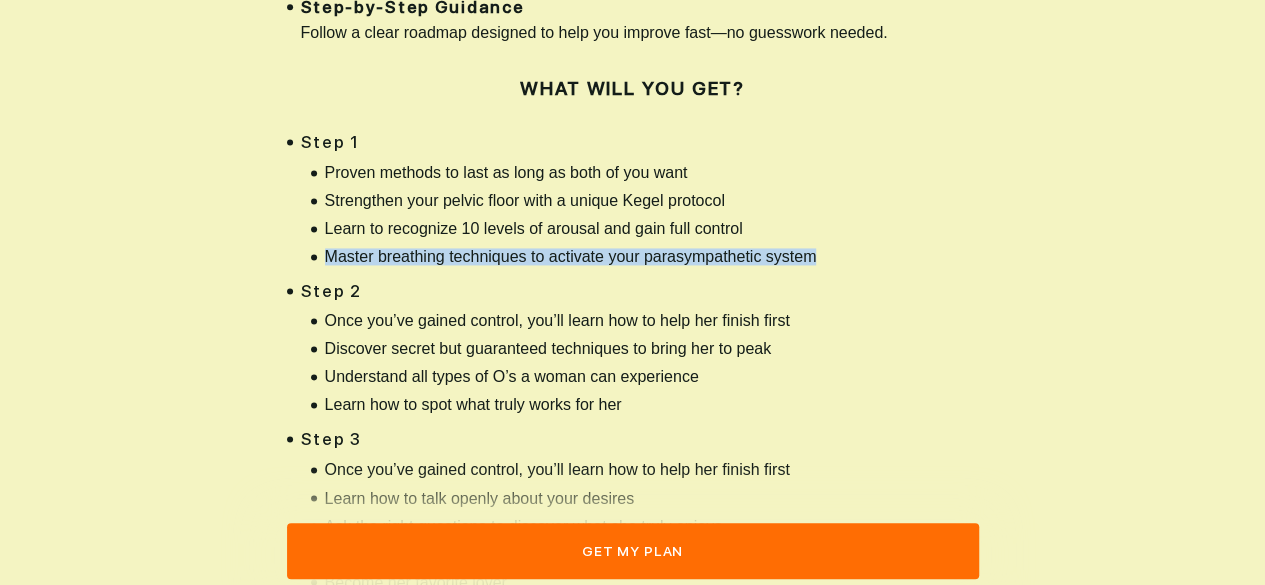 drag, startPoint x: 610, startPoint y: 262, endPoint x: 864, endPoint y: 262, distance: 254 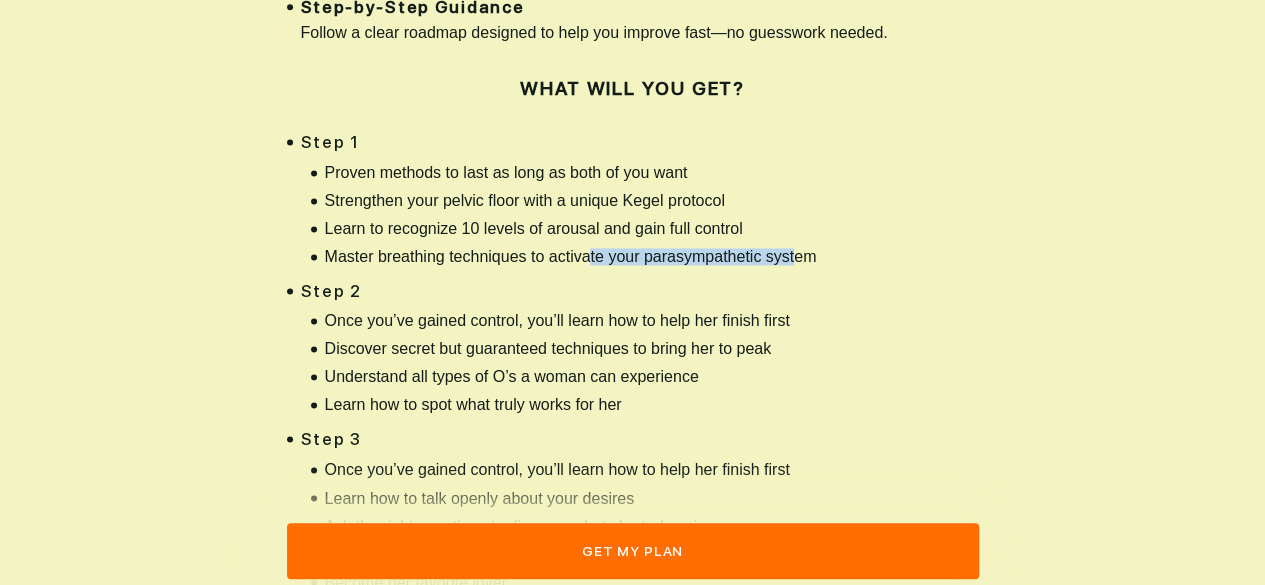 drag, startPoint x: 586, startPoint y: 268, endPoint x: 794, endPoint y: 268, distance: 208 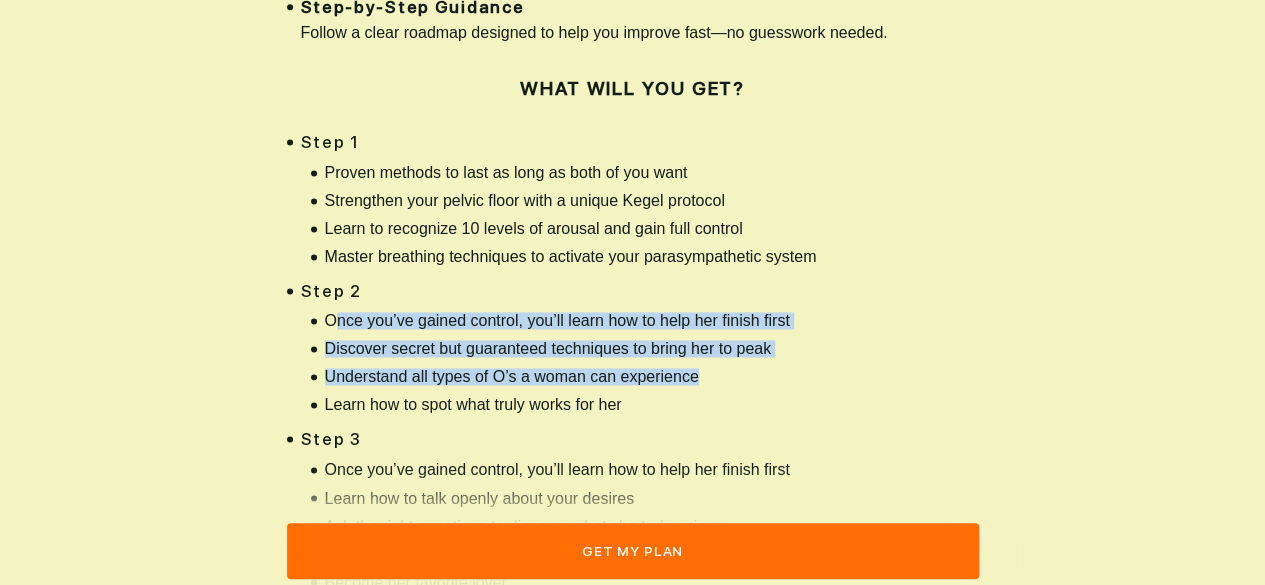 drag, startPoint x: 364, startPoint y: 331, endPoint x: 724, endPoint y: 384, distance: 363.88046 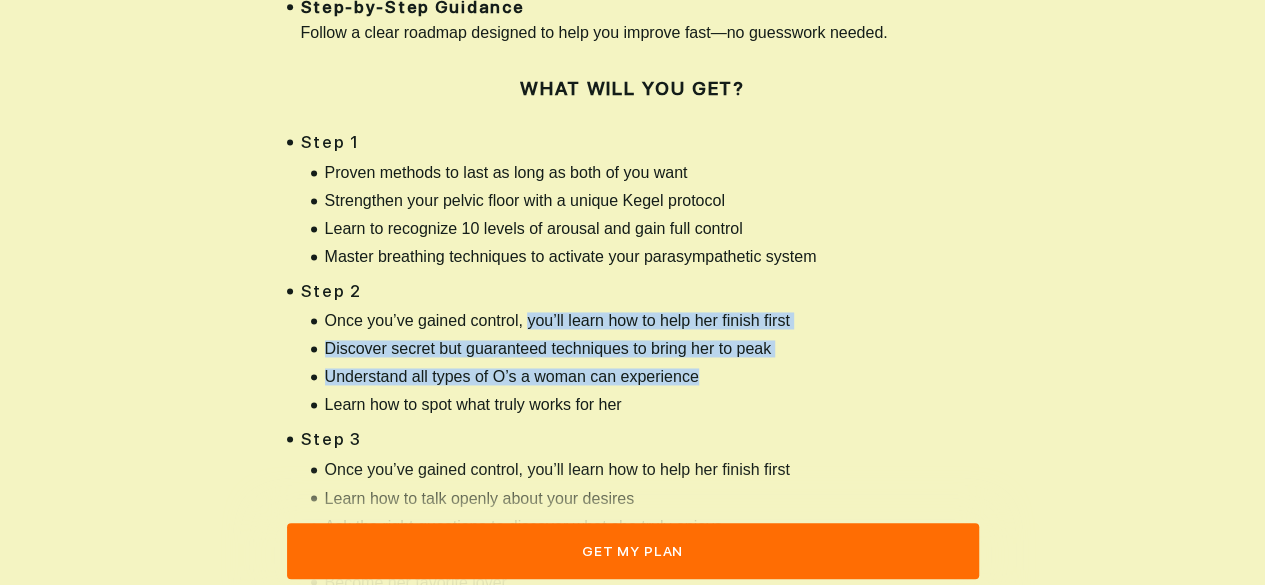 drag, startPoint x: 646, startPoint y: 333, endPoint x: 745, endPoint y: 387, distance: 112.76968 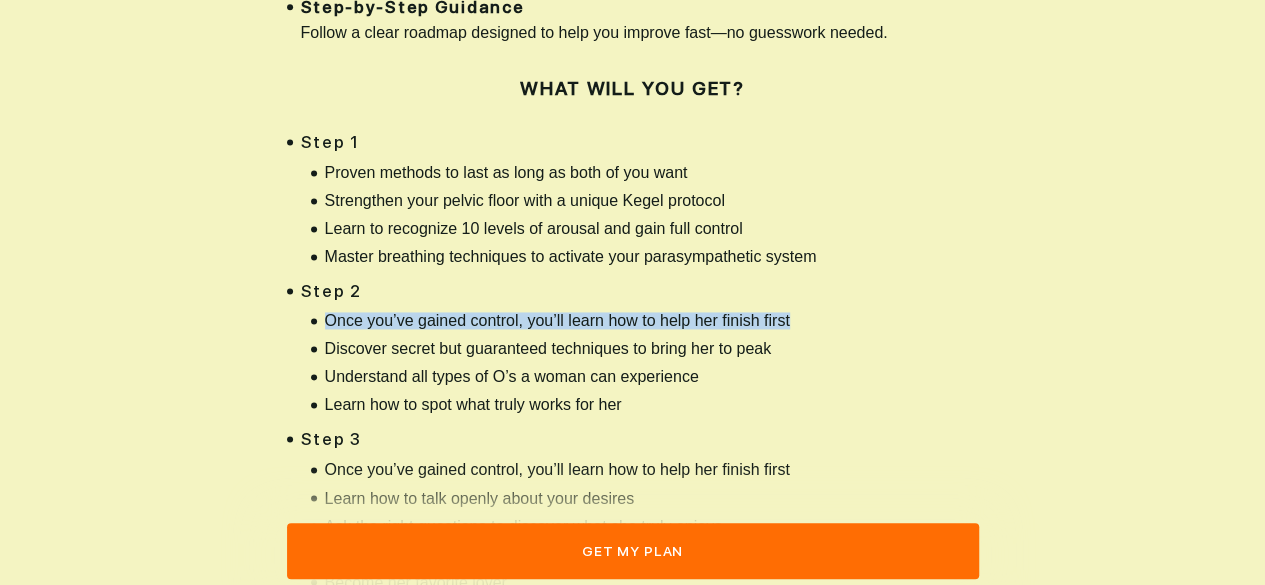 drag, startPoint x: 329, startPoint y: 333, endPoint x: 794, endPoint y: 338, distance: 465.0269 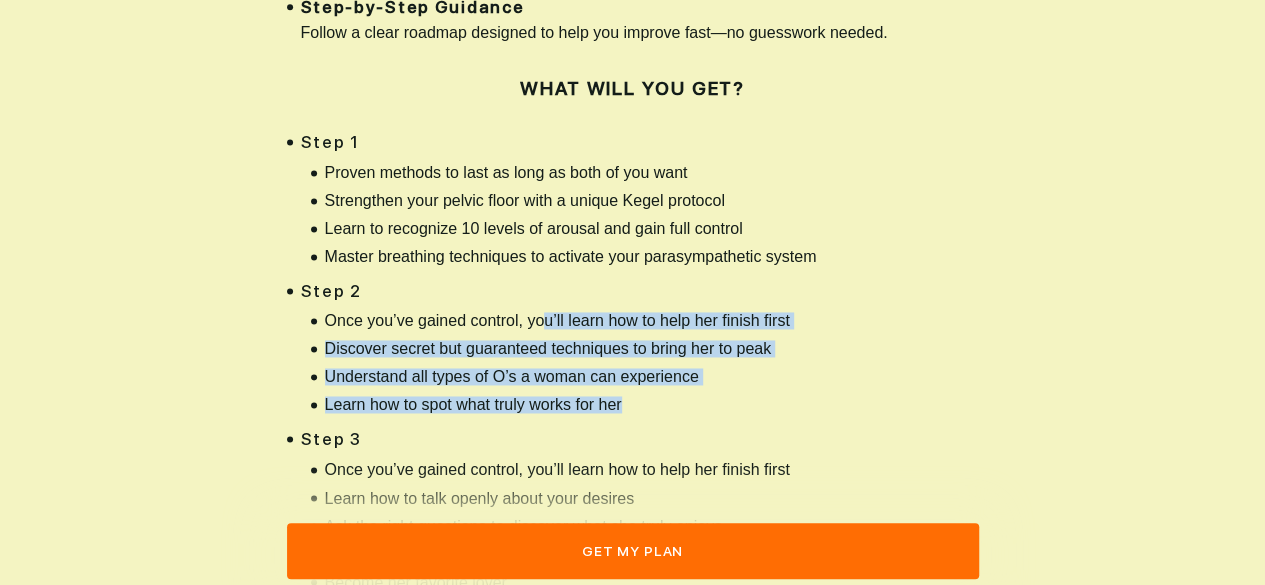 drag, startPoint x: 831, startPoint y: 333, endPoint x: 862, endPoint y: 400, distance: 73.82411 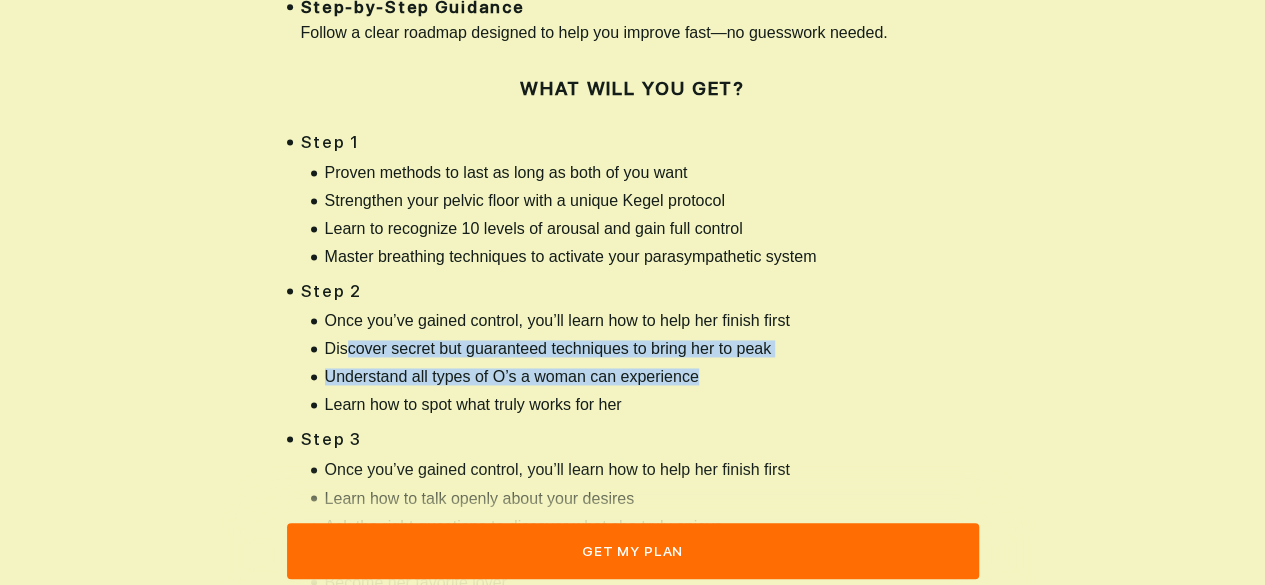 drag, startPoint x: 345, startPoint y: 364, endPoint x: 774, endPoint y: 388, distance: 429.6708 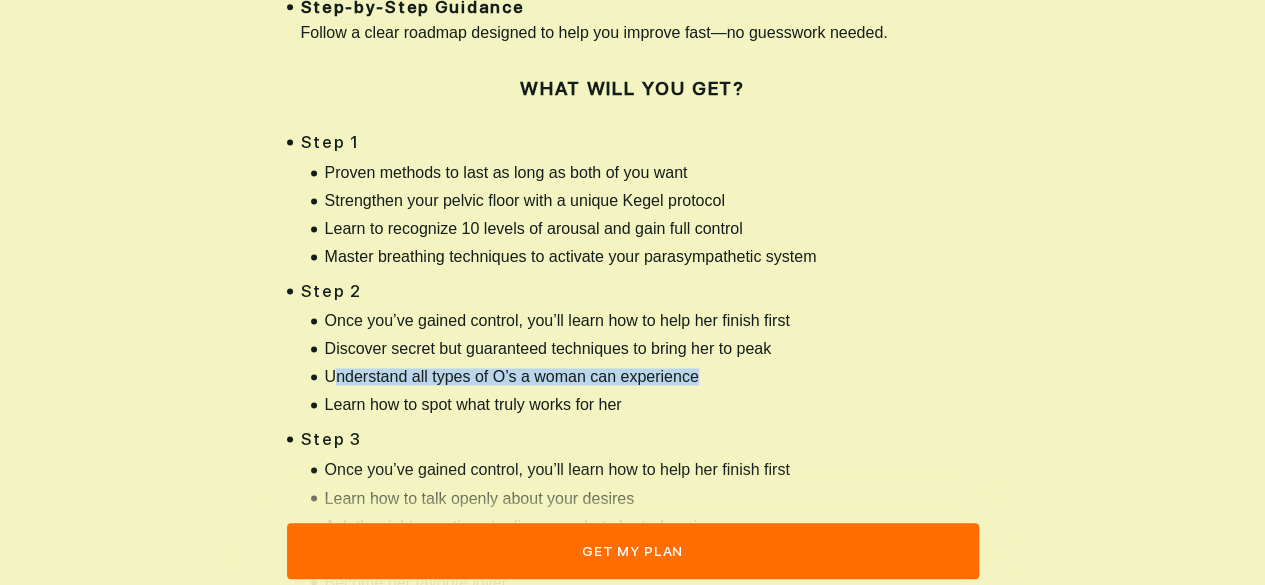 drag, startPoint x: 340, startPoint y: 392, endPoint x: 749, endPoint y: 392, distance: 409 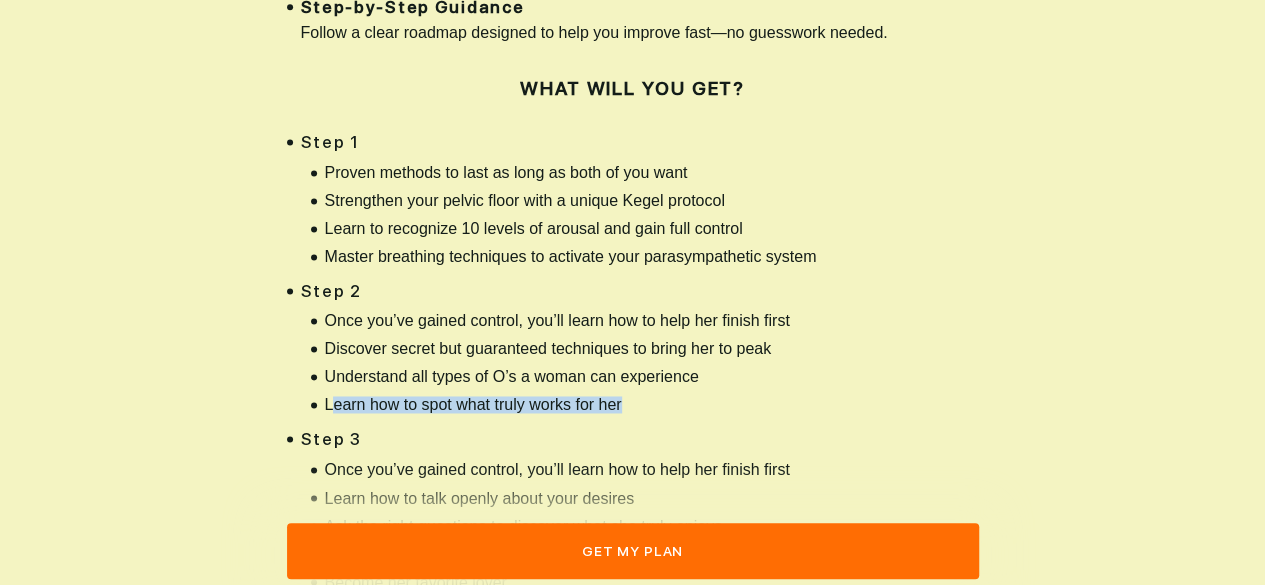 drag, startPoint x: 331, startPoint y: 416, endPoint x: 784, endPoint y: 414, distance: 453.00443 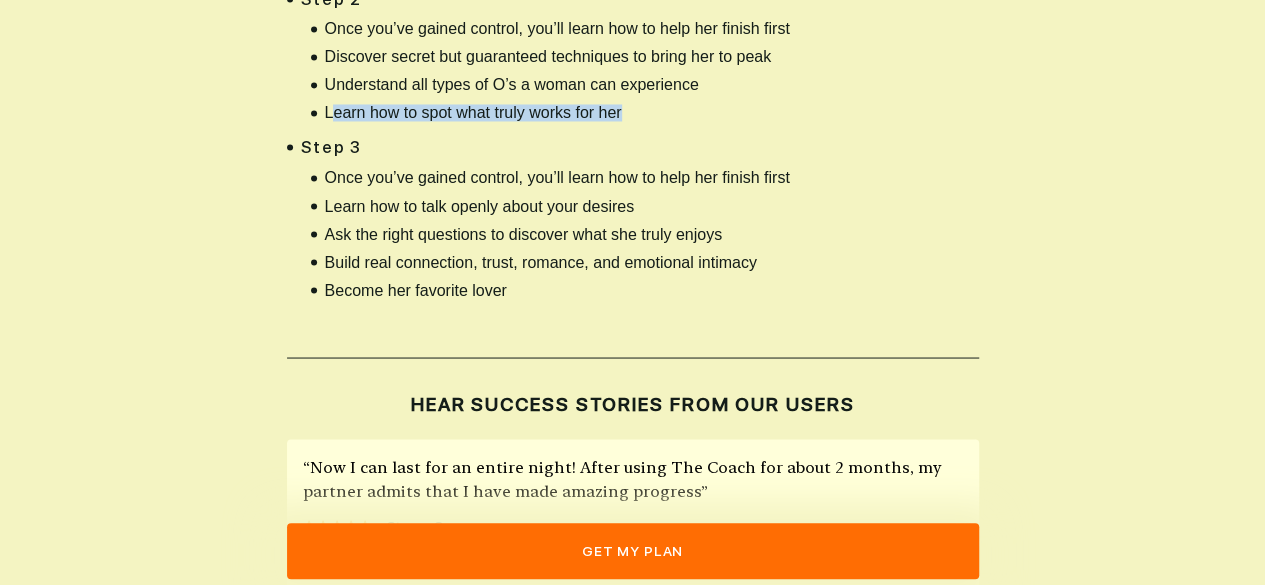 scroll, scrollTop: 1700, scrollLeft: 0, axis: vertical 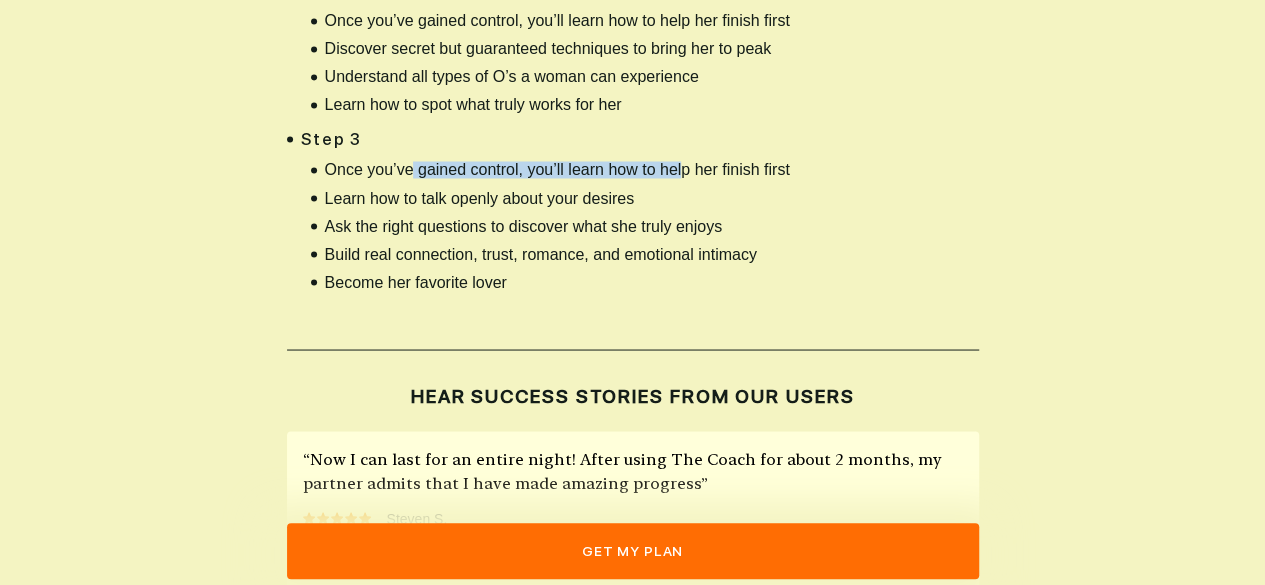 drag, startPoint x: 453, startPoint y: 180, endPoint x: 686, endPoint y: 183, distance: 233.01932 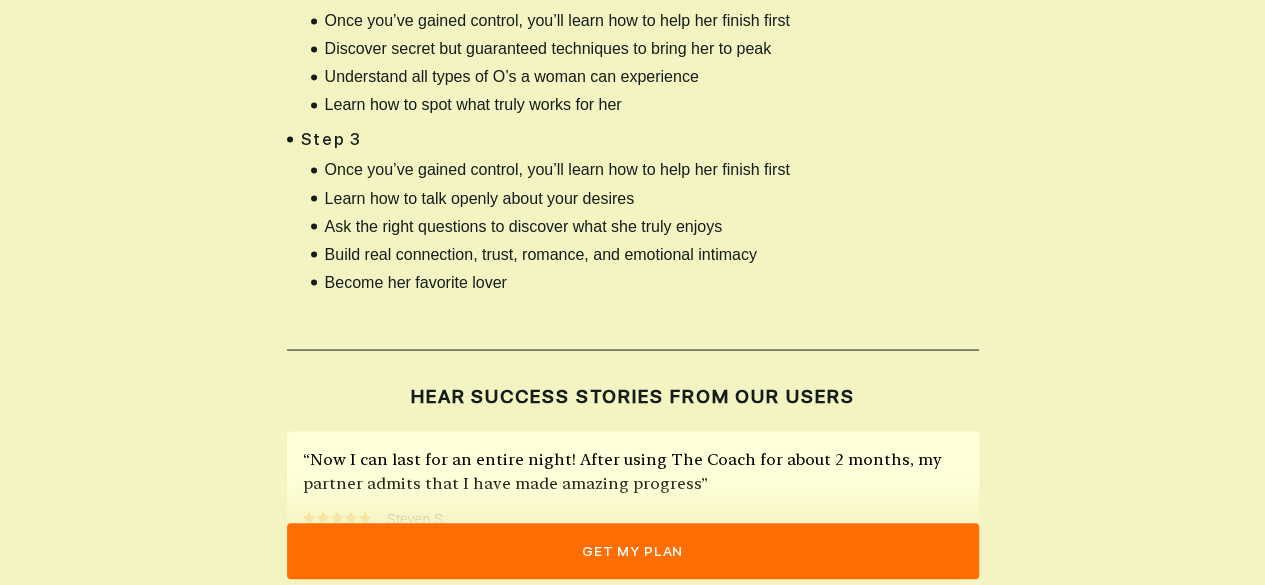 click on "Once you’ve gained control, you’ll learn how to help her finish first" at bounding box center [557, 170] 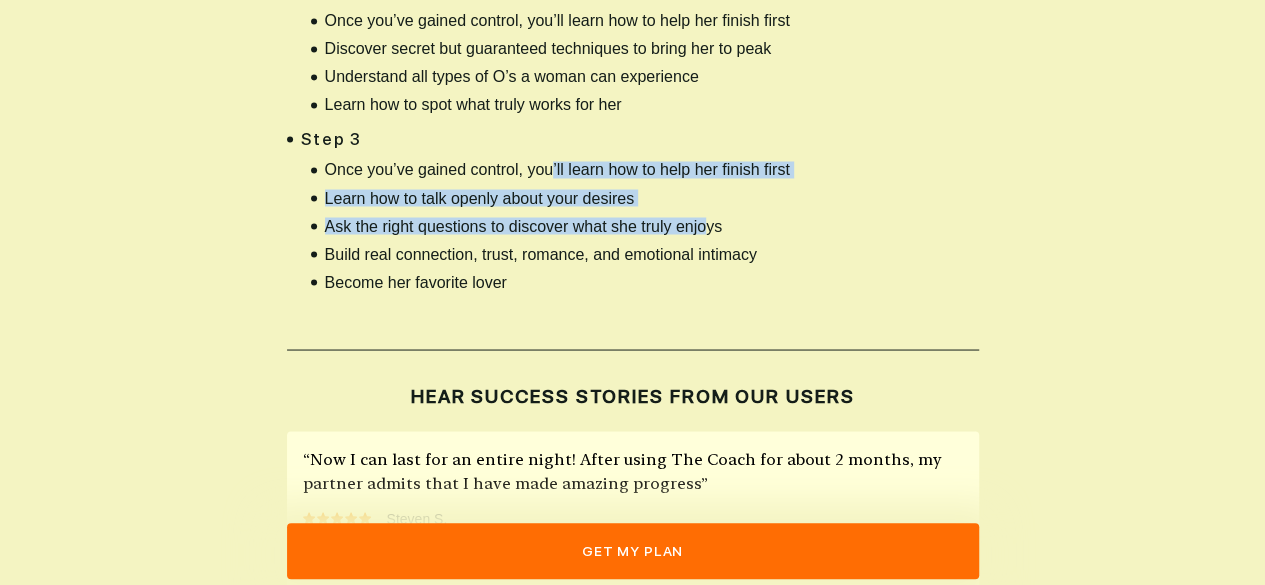 drag, startPoint x: 554, startPoint y: 180, endPoint x: 708, endPoint y: 227, distance: 161.01242 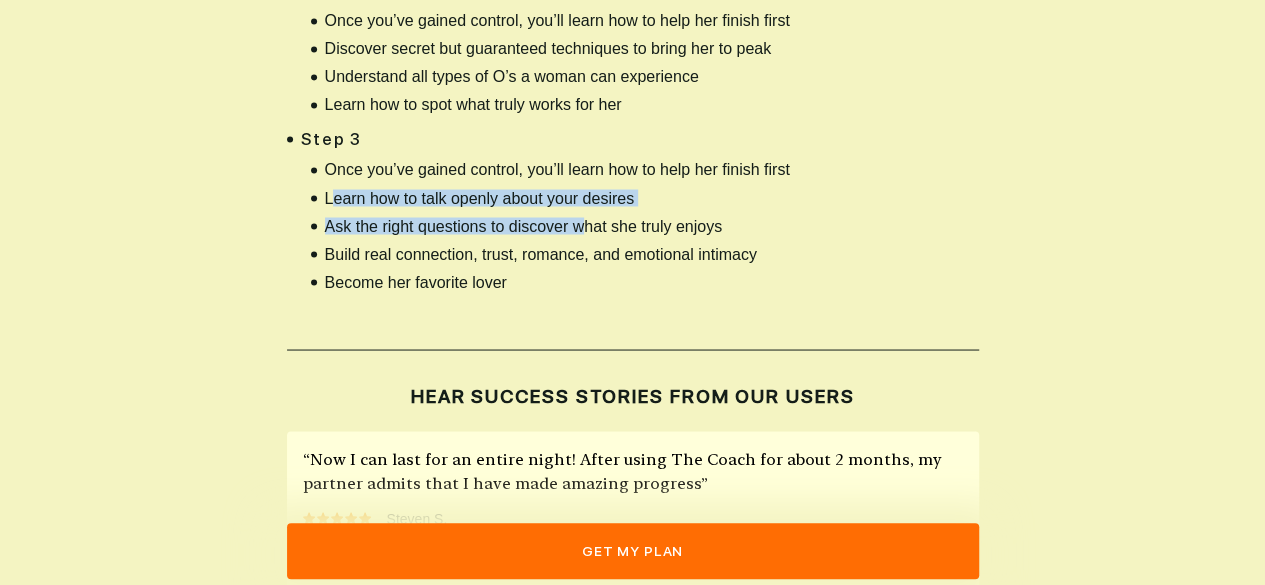 drag, startPoint x: 572, startPoint y: 215, endPoint x: 587, endPoint y: 218, distance: 15.297058 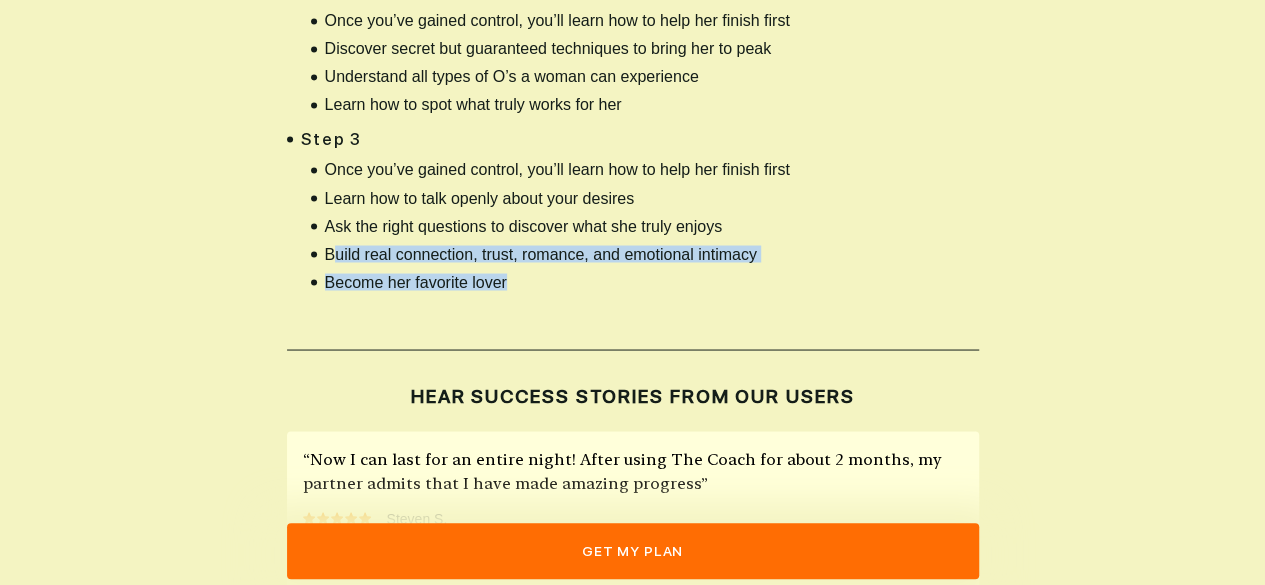 drag, startPoint x: 330, startPoint y: 247, endPoint x: 750, endPoint y: 297, distance: 422.96573 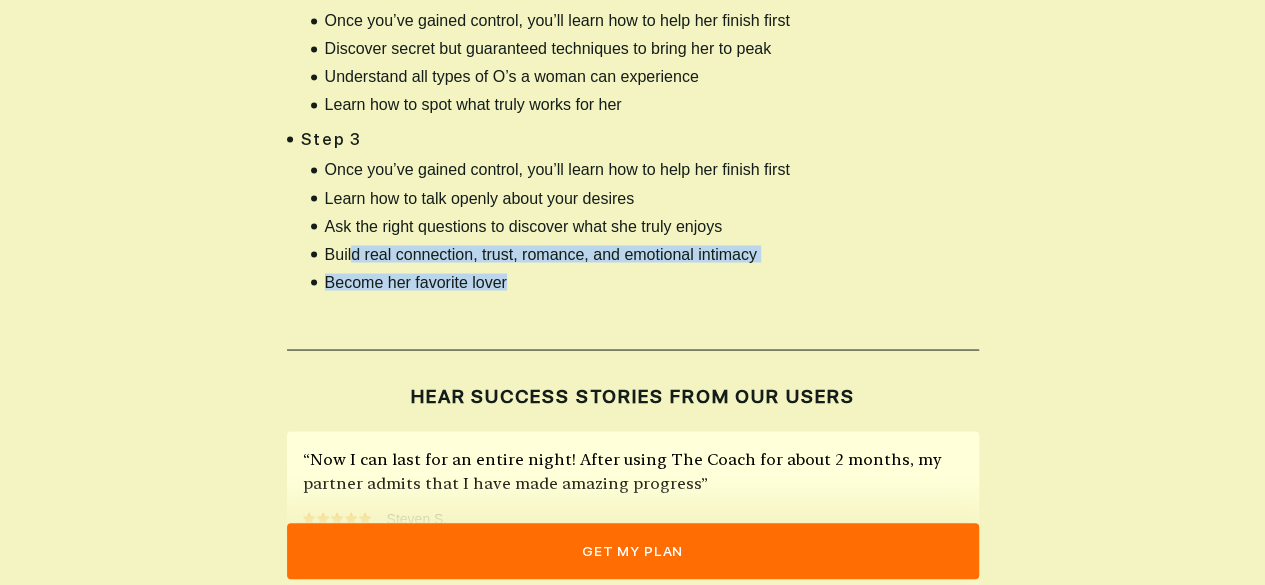 drag, startPoint x: 548, startPoint y: 272, endPoint x: 594, endPoint y: 274, distance: 46.043457 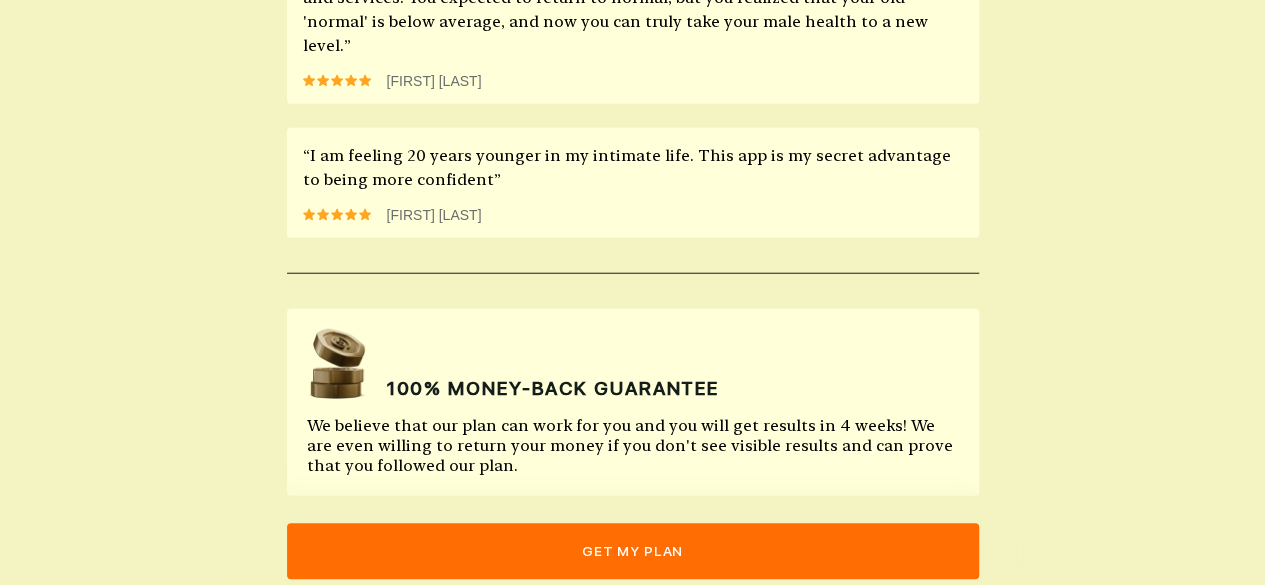 scroll, scrollTop: 2511, scrollLeft: 0, axis: vertical 